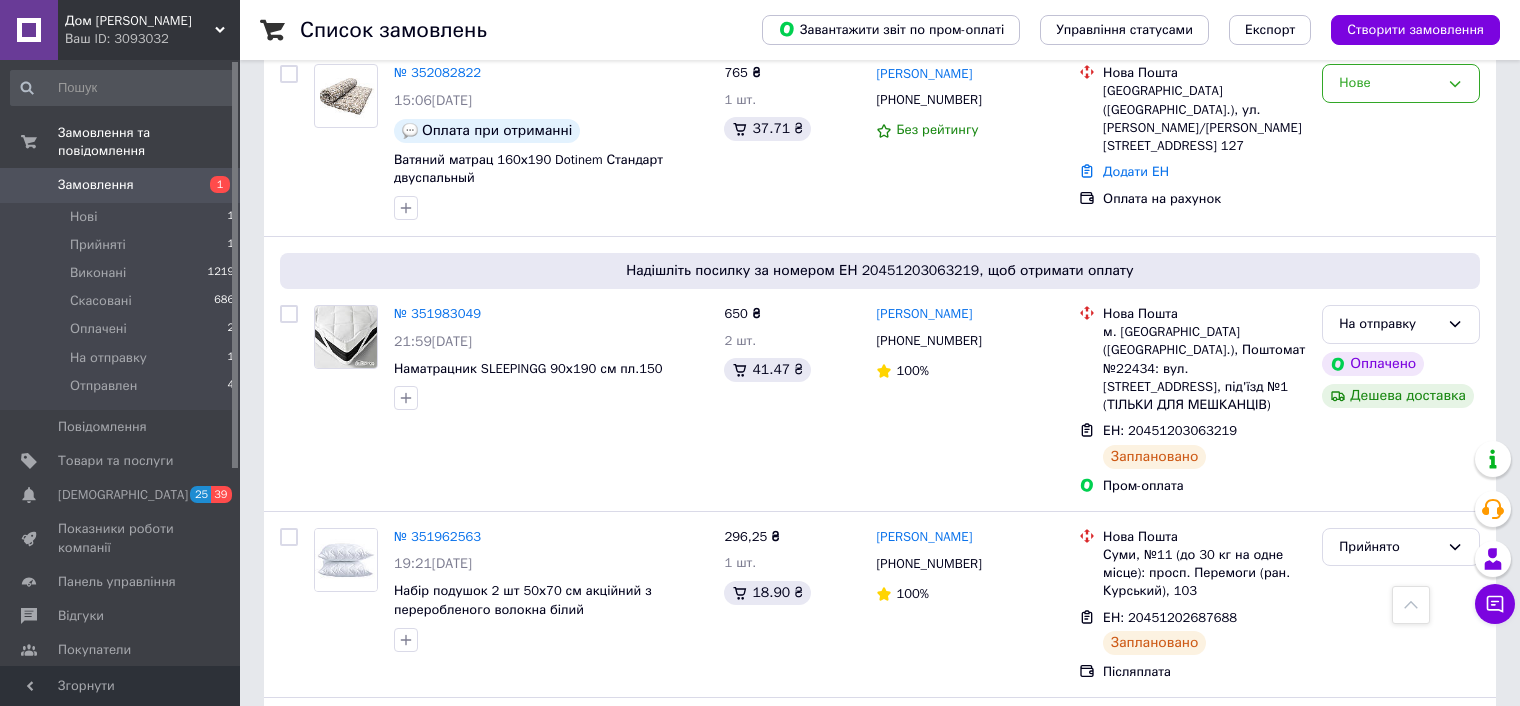 scroll, scrollTop: 400, scrollLeft: 0, axis: vertical 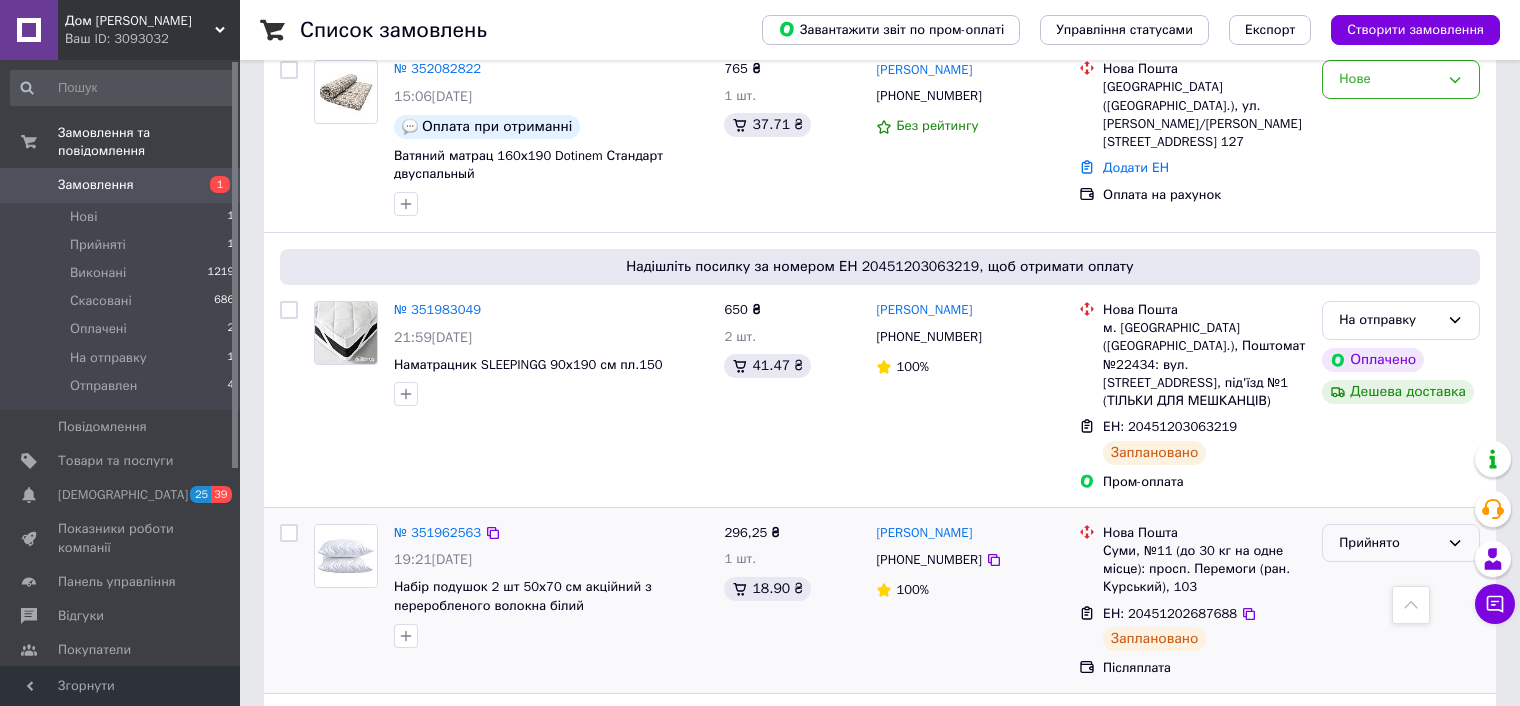 click on "Прийнято" at bounding box center (1389, 543) 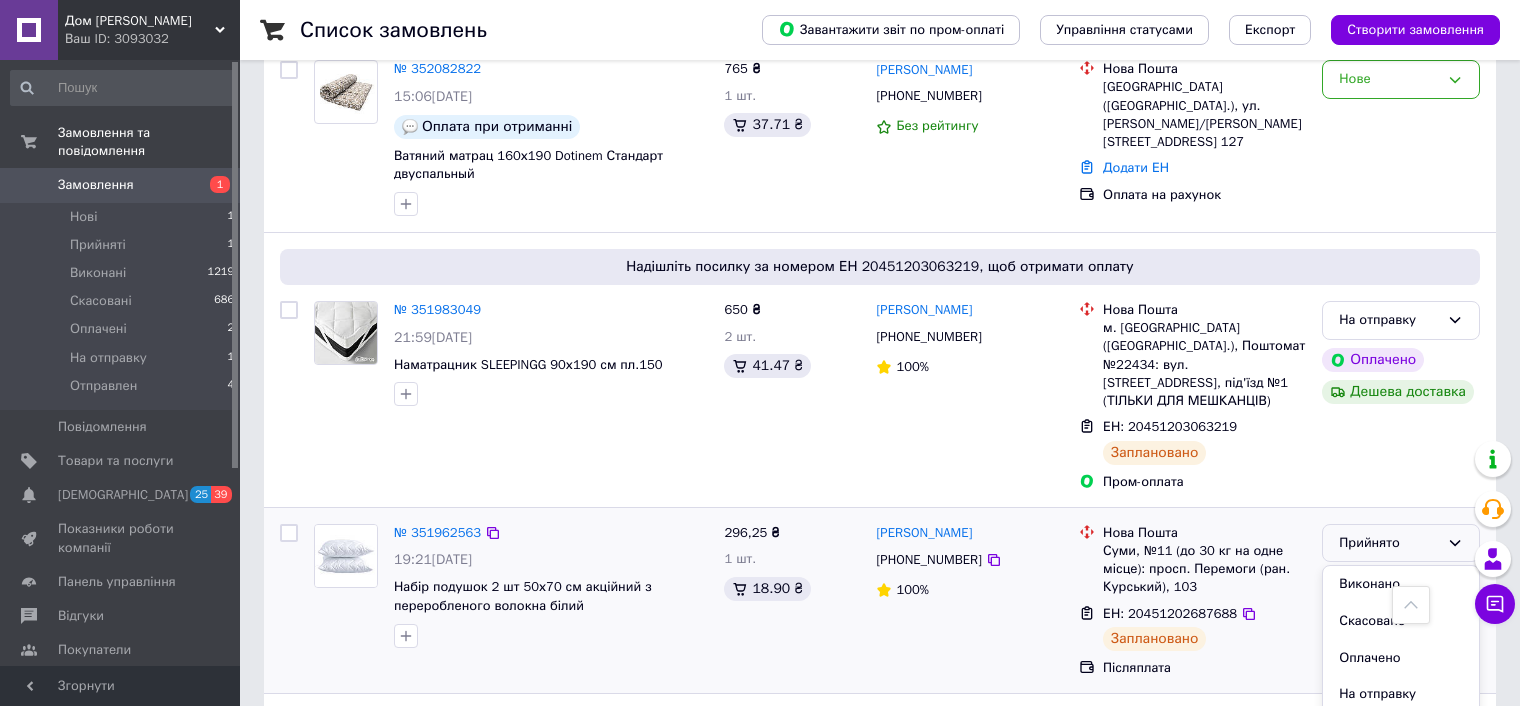 click on "На отправку" at bounding box center [1401, 694] 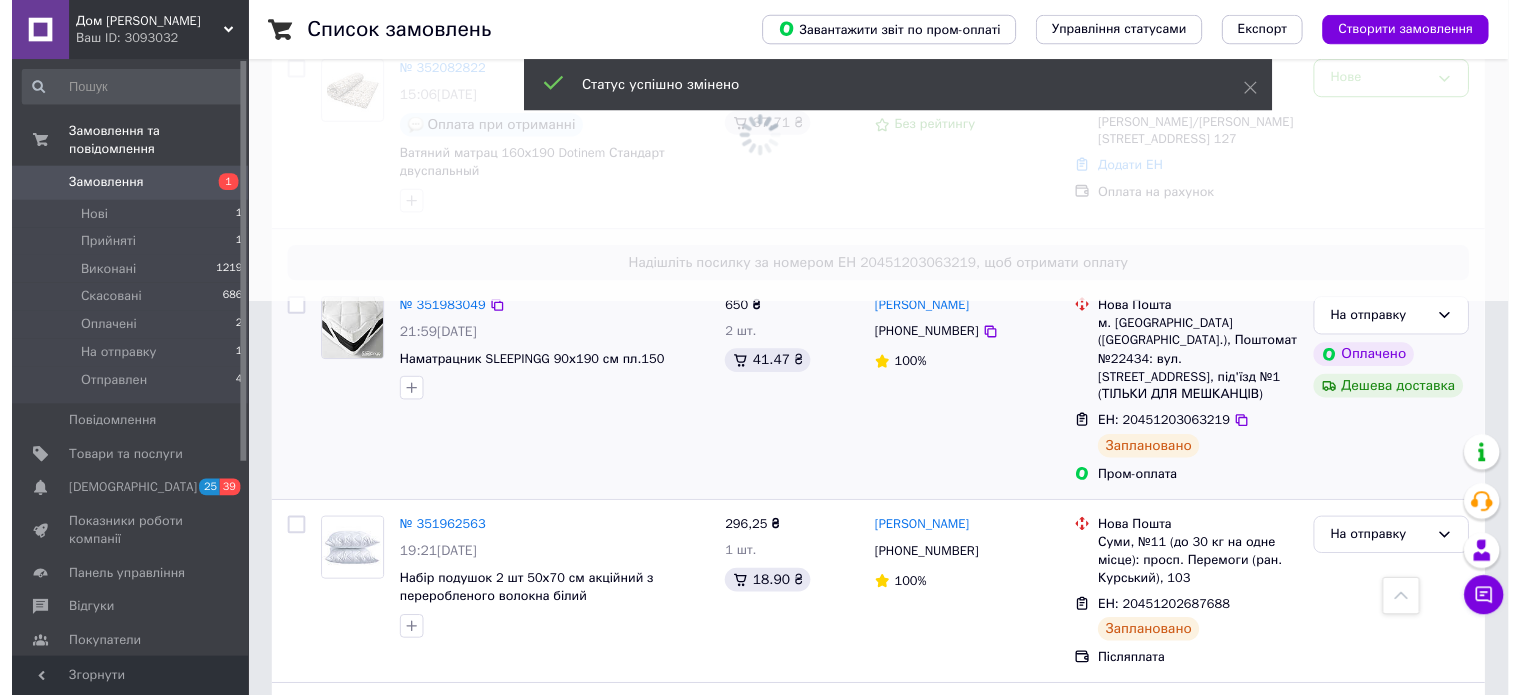 scroll, scrollTop: 0, scrollLeft: 0, axis: both 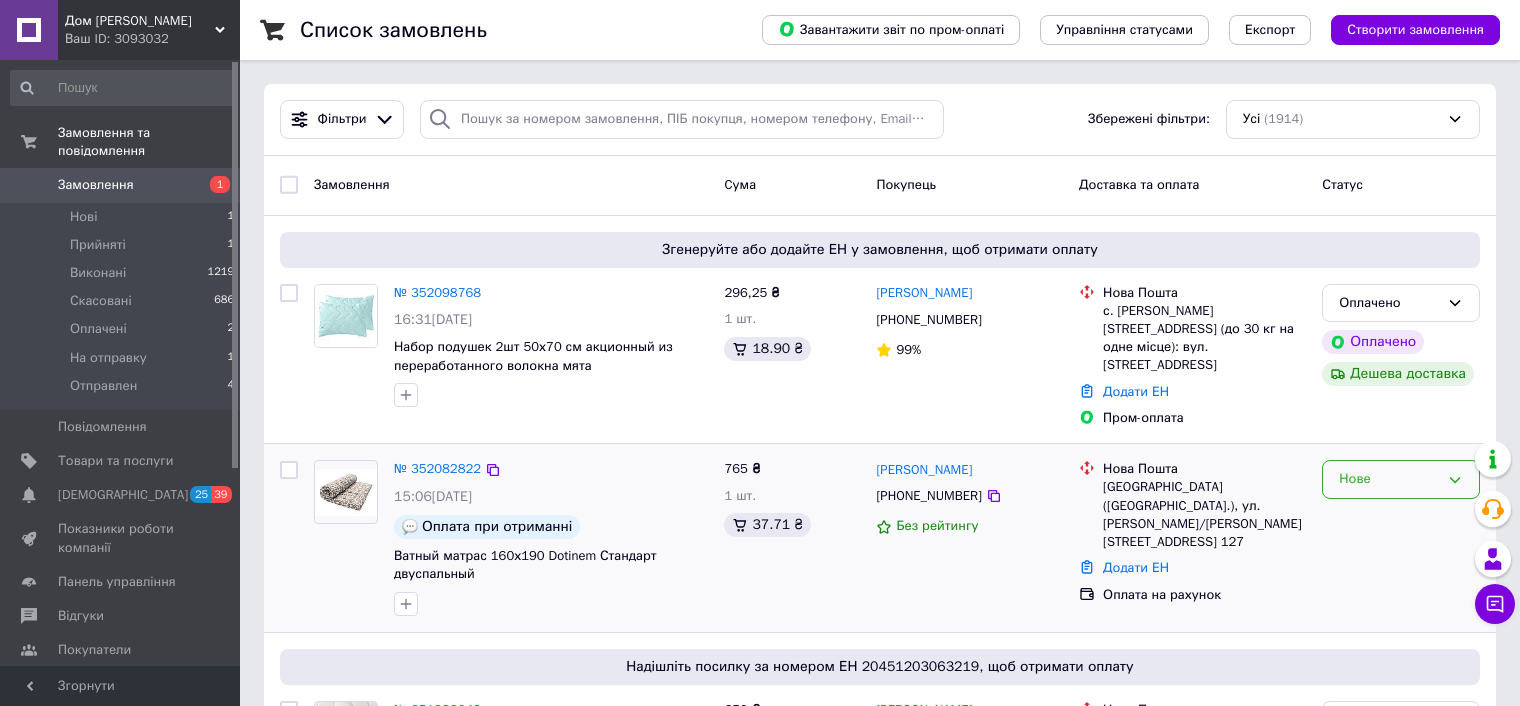 click on "Нове" at bounding box center [1401, 479] 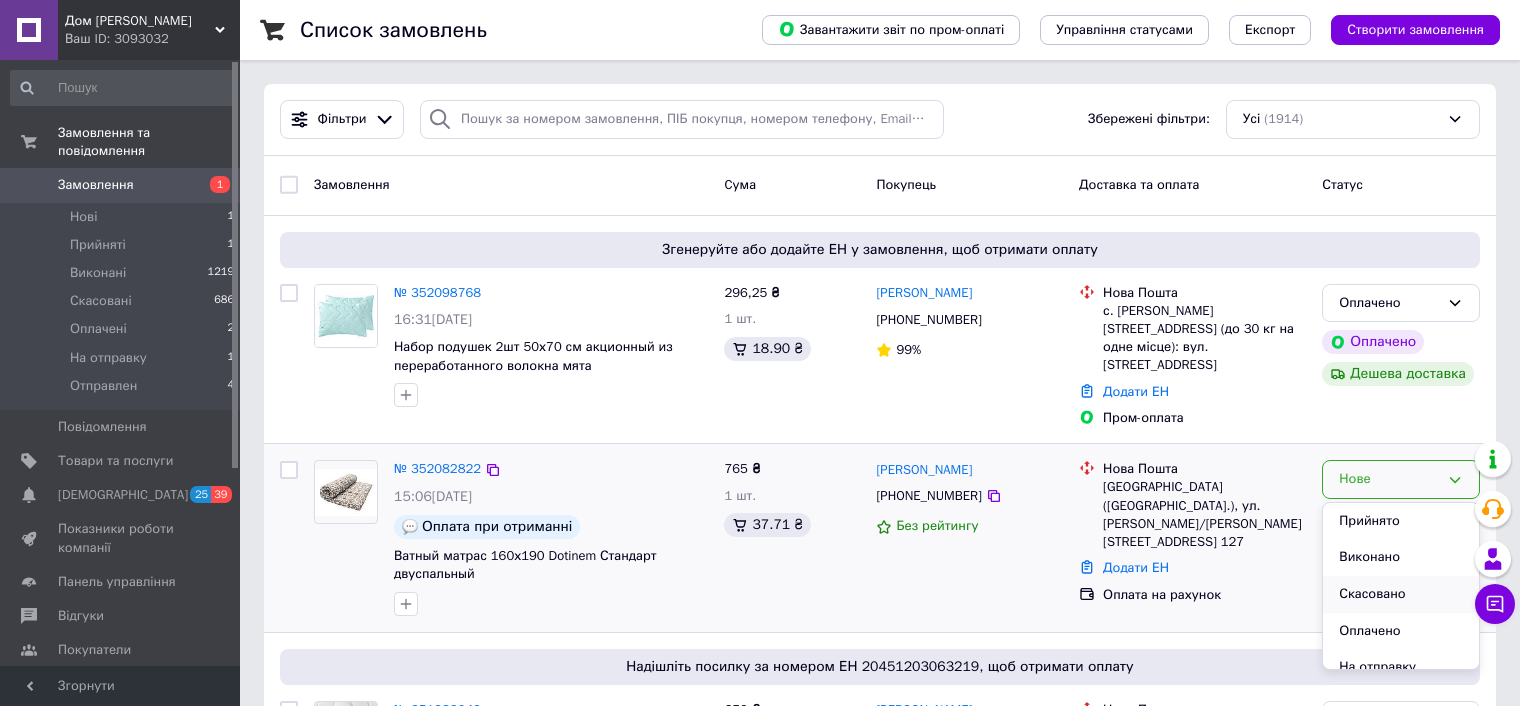 click on "Скасовано" at bounding box center (1401, 594) 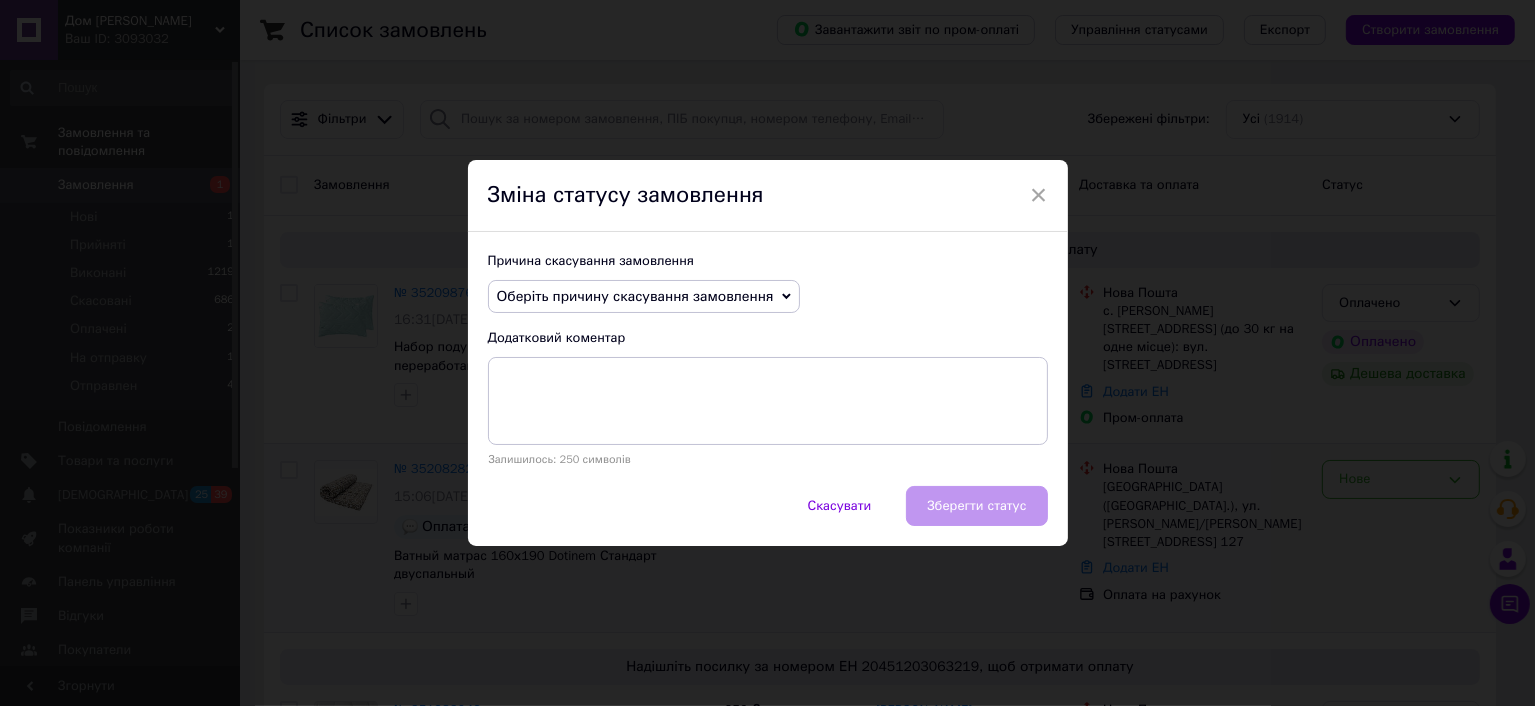 click on "Оберіть причину скасування замовлення" at bounding box center (635, 296) 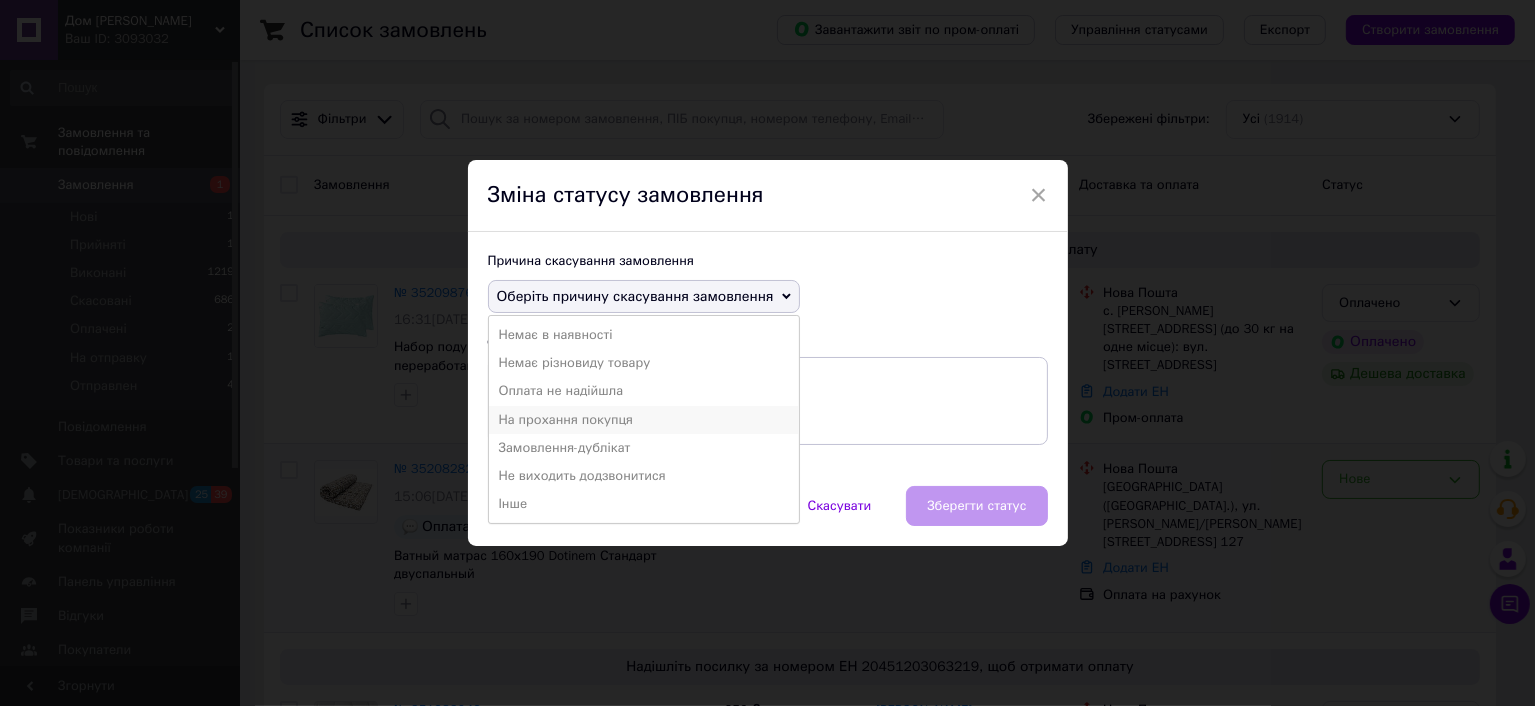 click on "На прохання покупця" at bounding box center (644, 420) 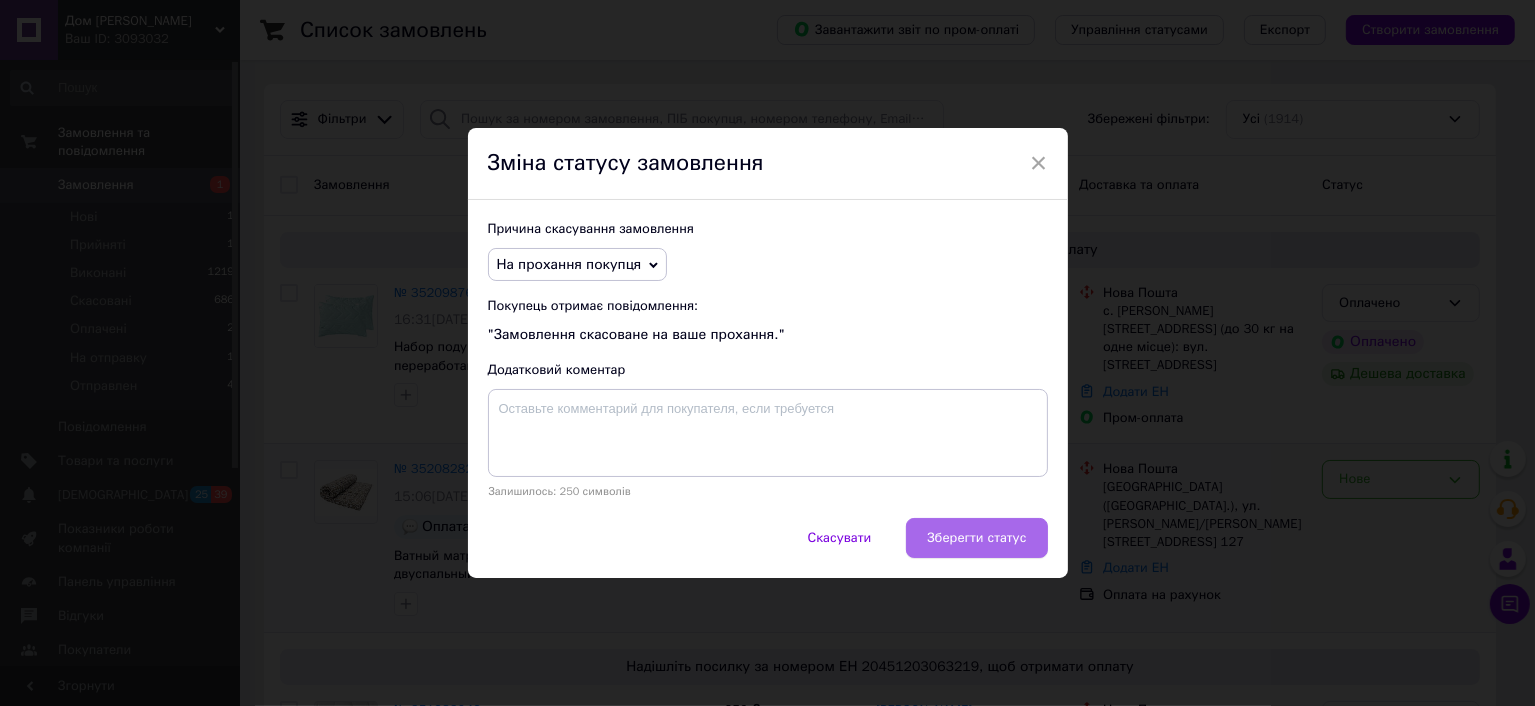 click on "Зберегти статус" at bounding box center (976, 538) 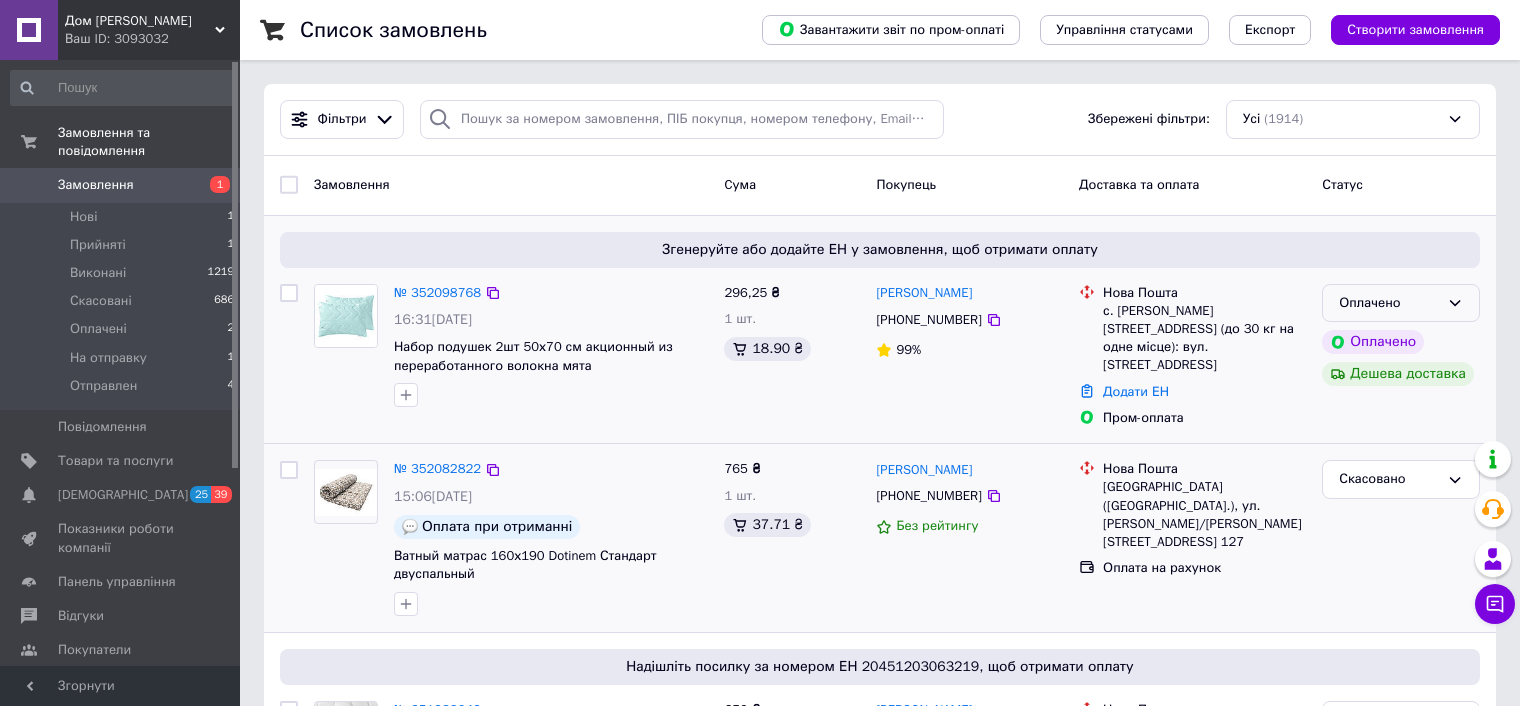 click 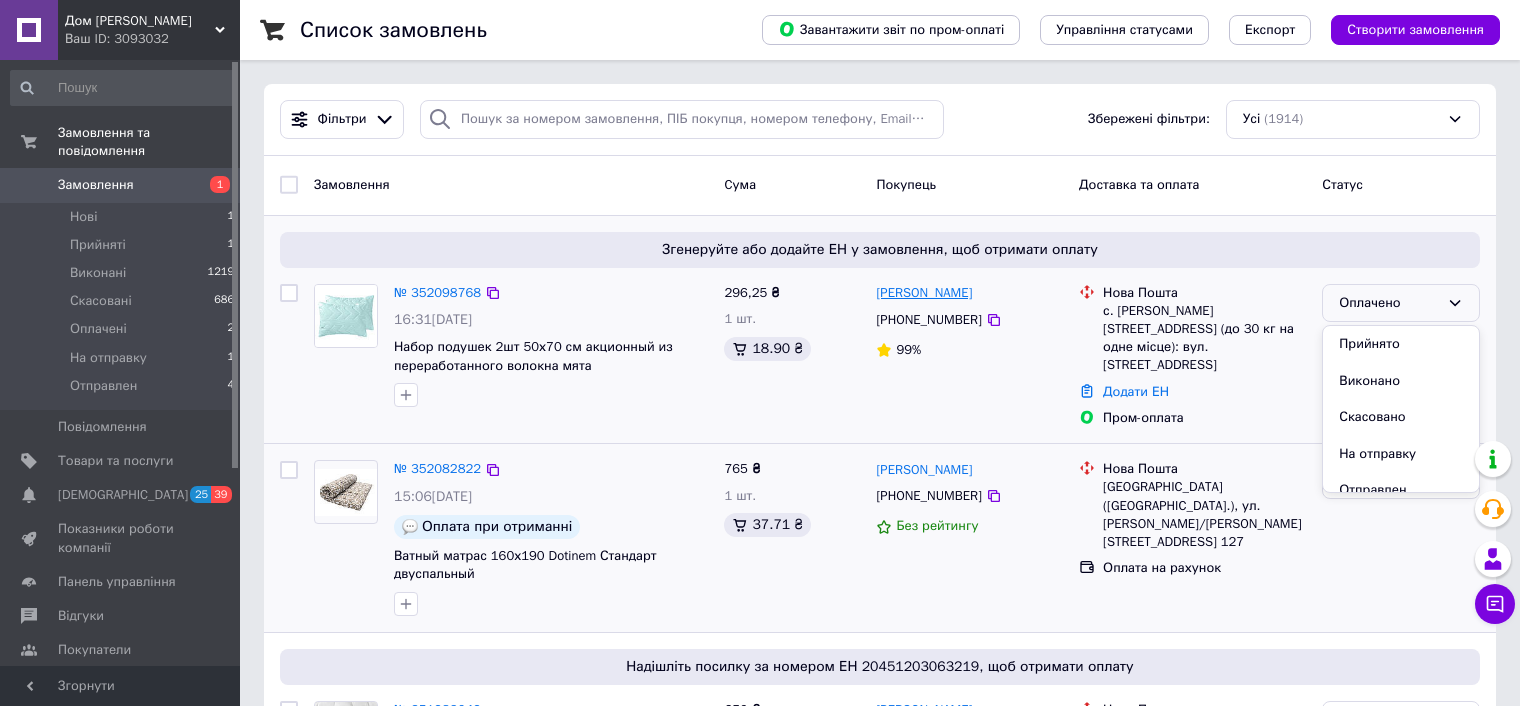 drag, startPoint x: 1399, startPoint y: 349, endPoint x: 959, endPoint y: 297, distance: 443.06207 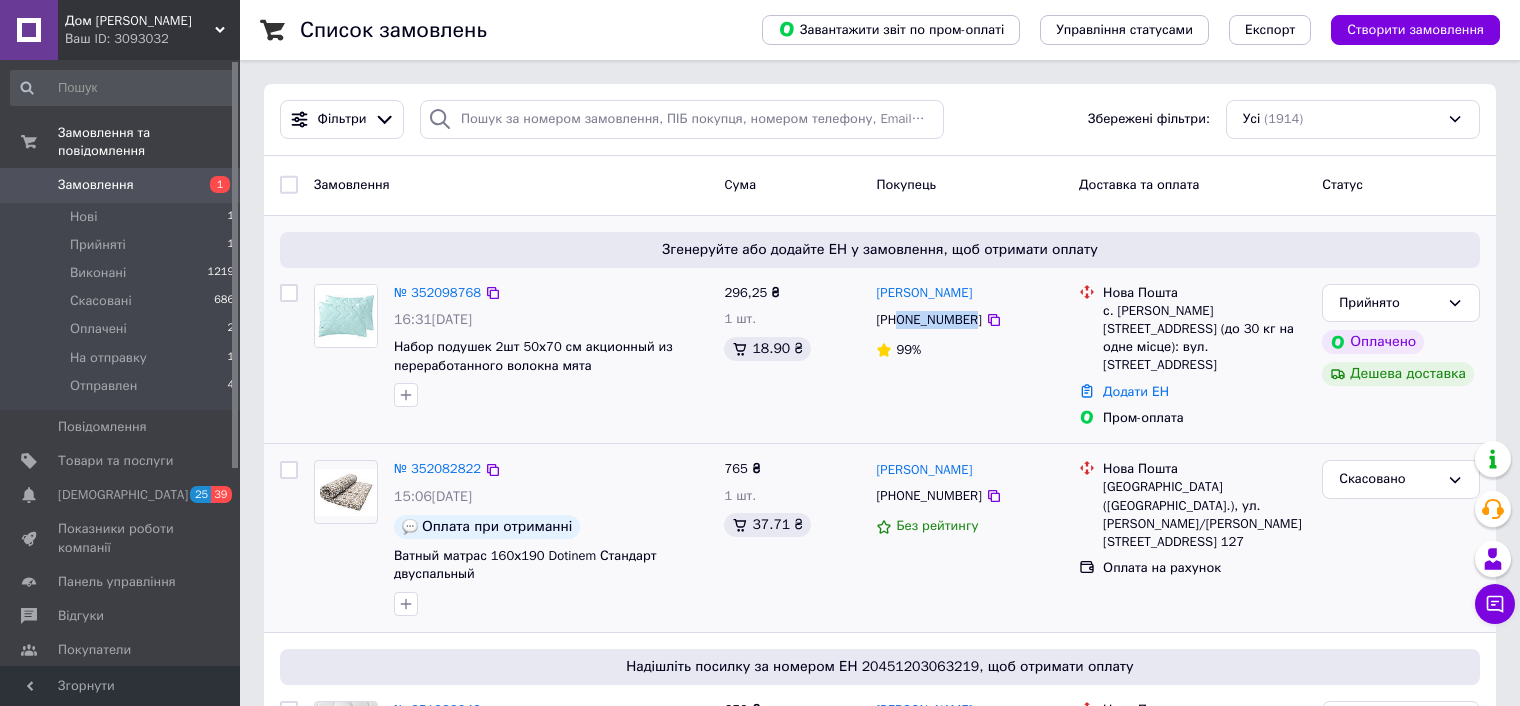 drag, startPoint x: 900, startPoint y: 319, endPoint x: 968, endPoint y: 320, distance: 68.007355 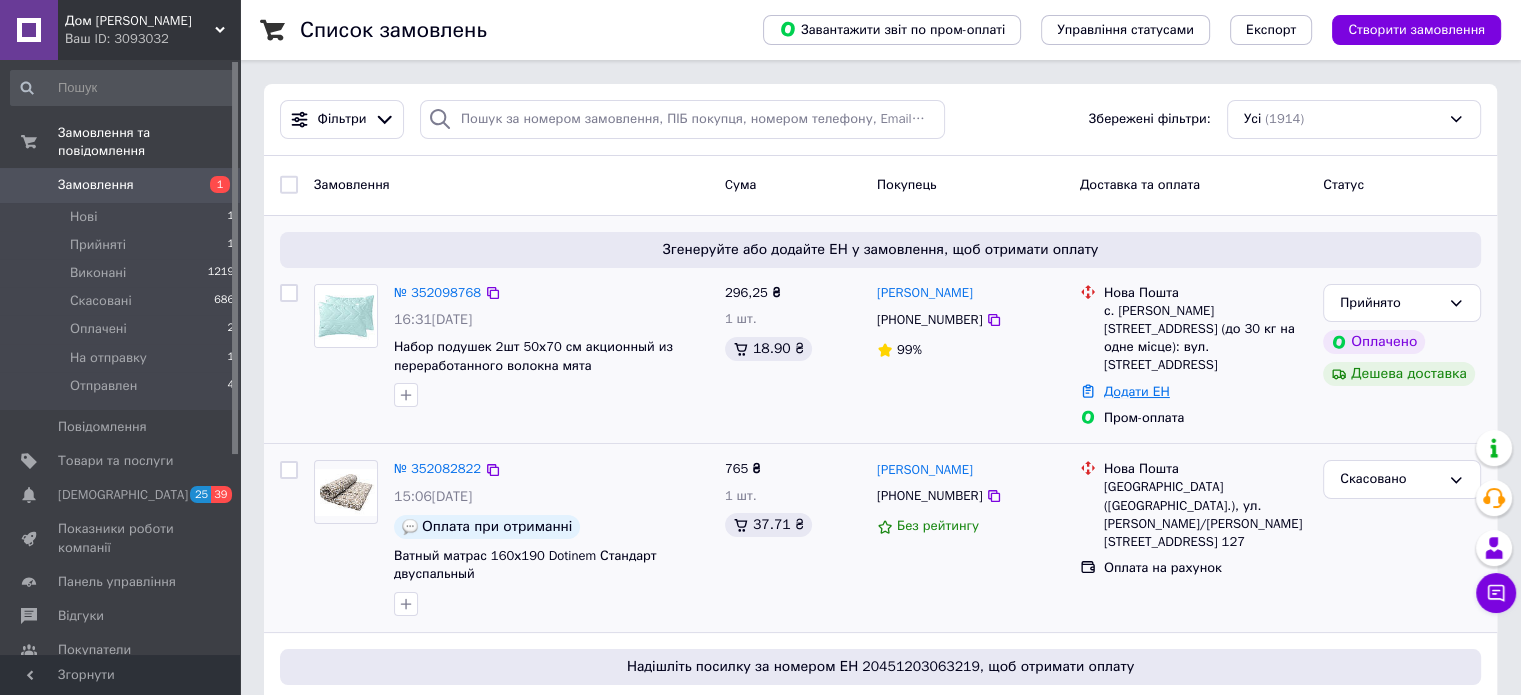 click on "Додати ЕН" at bounding box center [1137, 391] 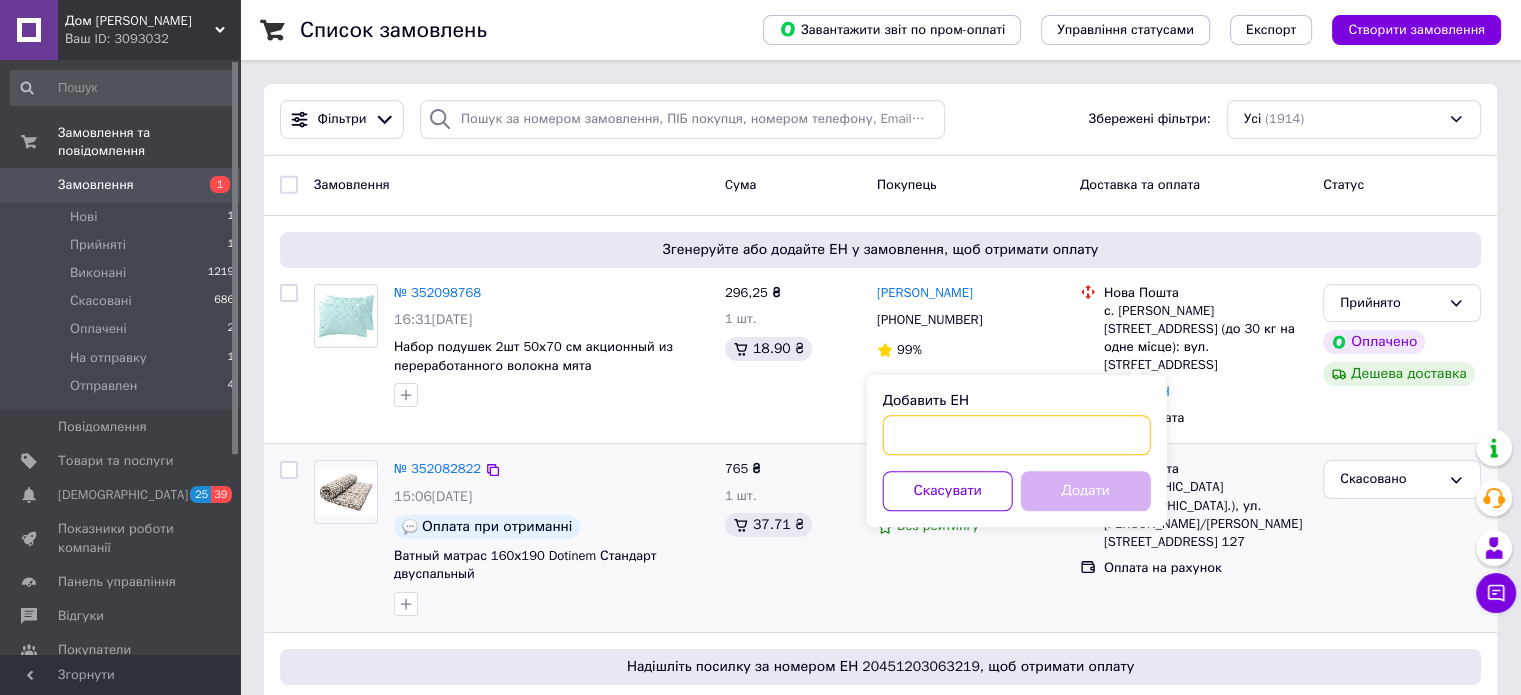 click on "Добавить ЕН" at bounding box center [1017, 435] 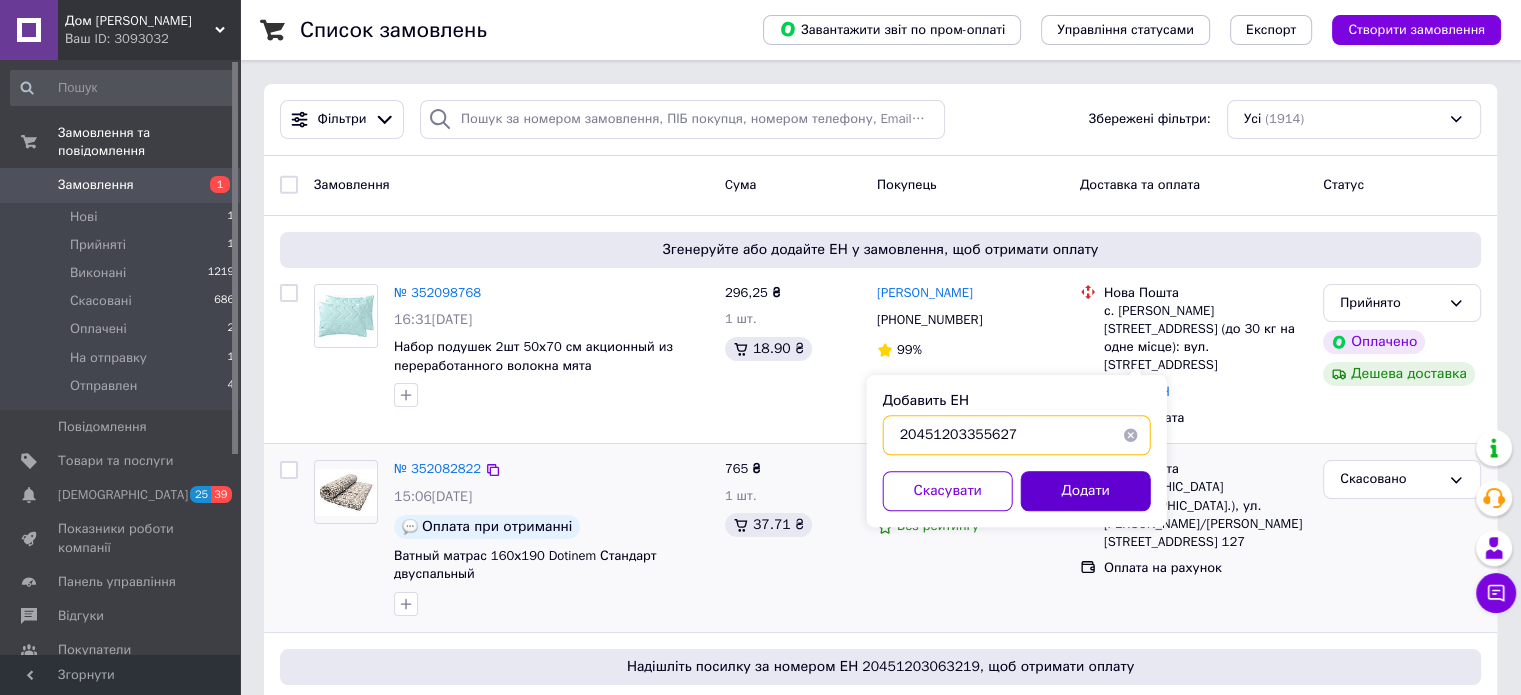 type on "20451203355627" 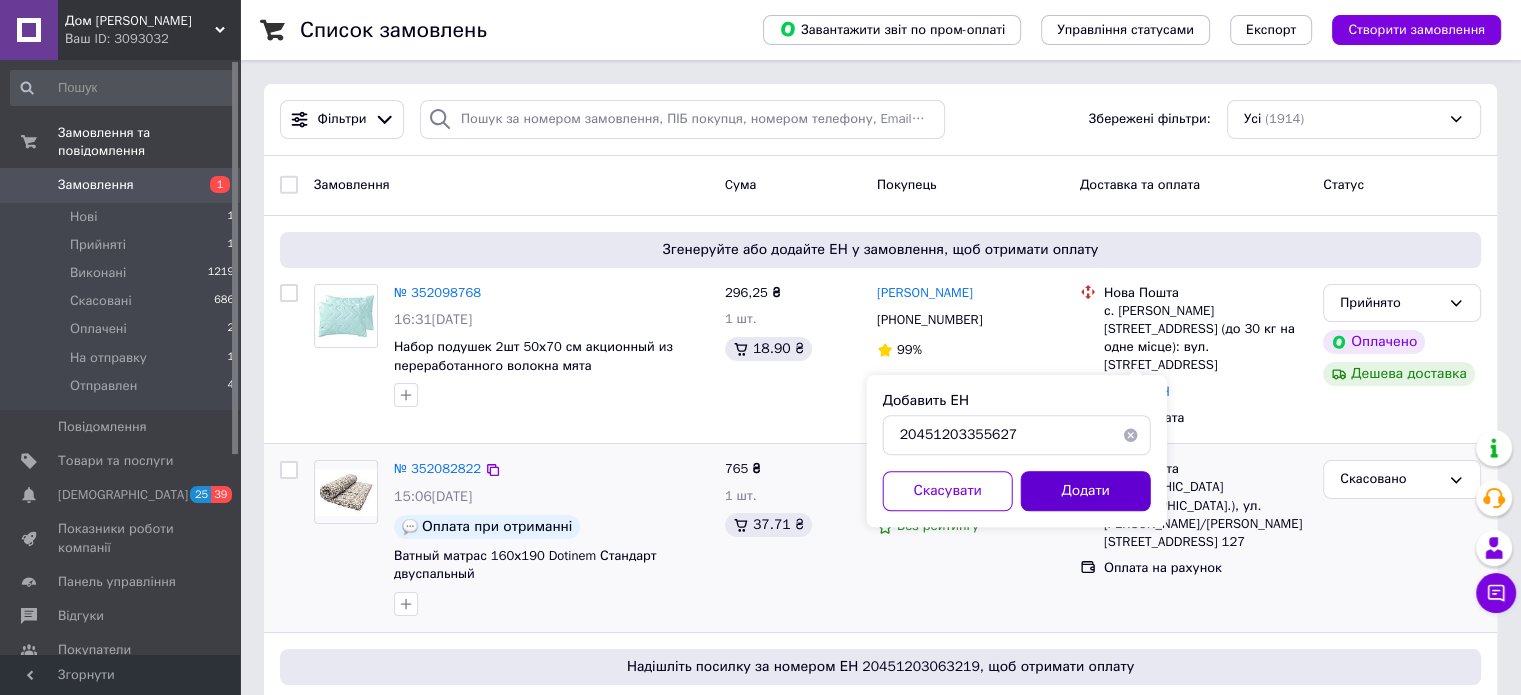 click on "Додати" at bounding box center [1086, 491] 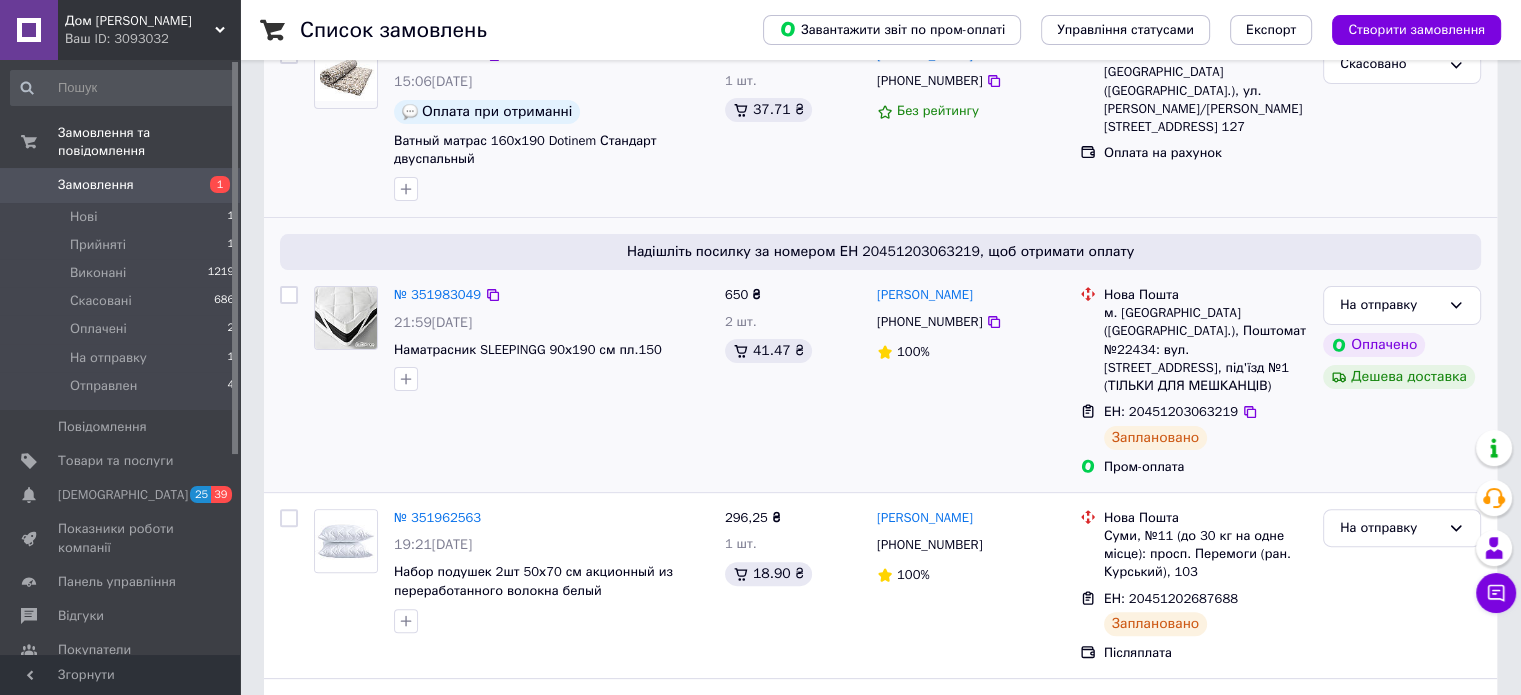 scroll, scrollTop: 500, scrollLeft: 0, axis: vertical 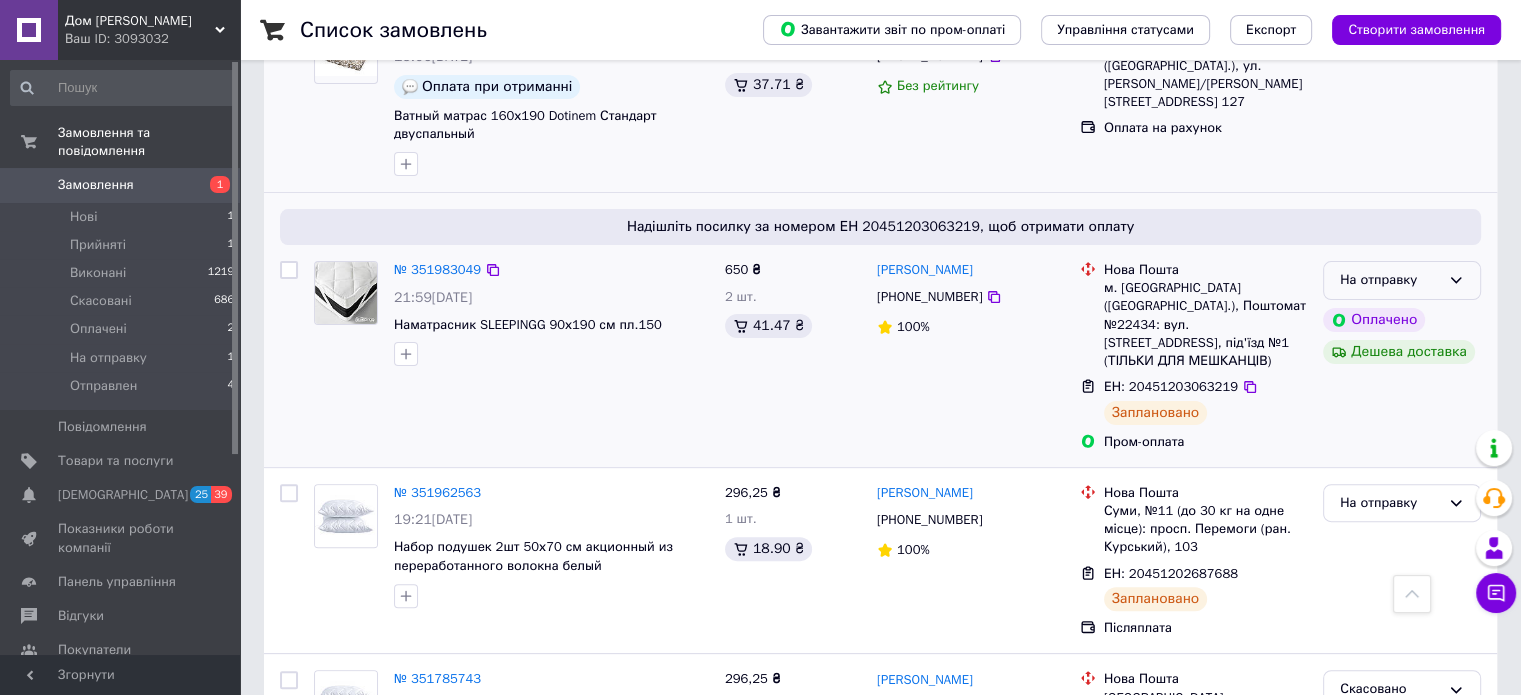 click 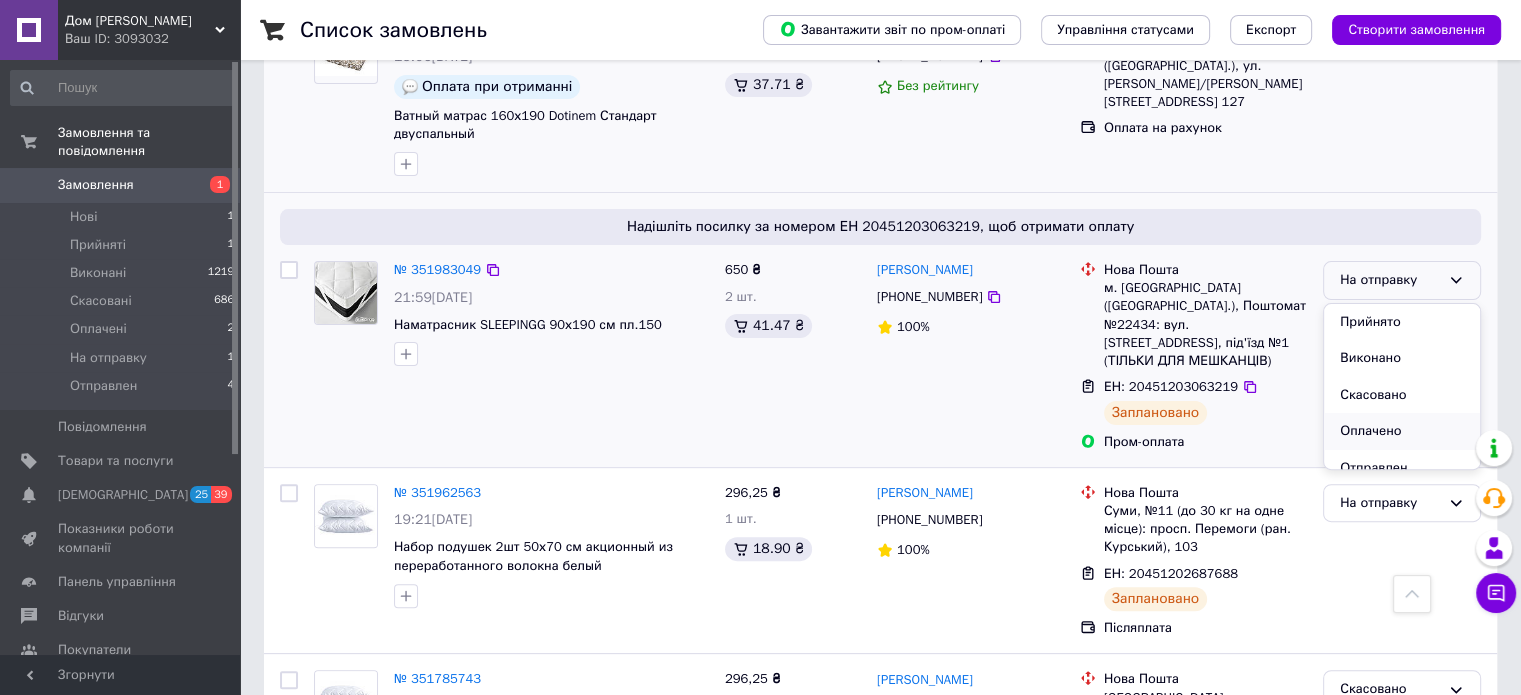 scroll, scrollTop: 17, scrollLeft: 0, axis: vertical 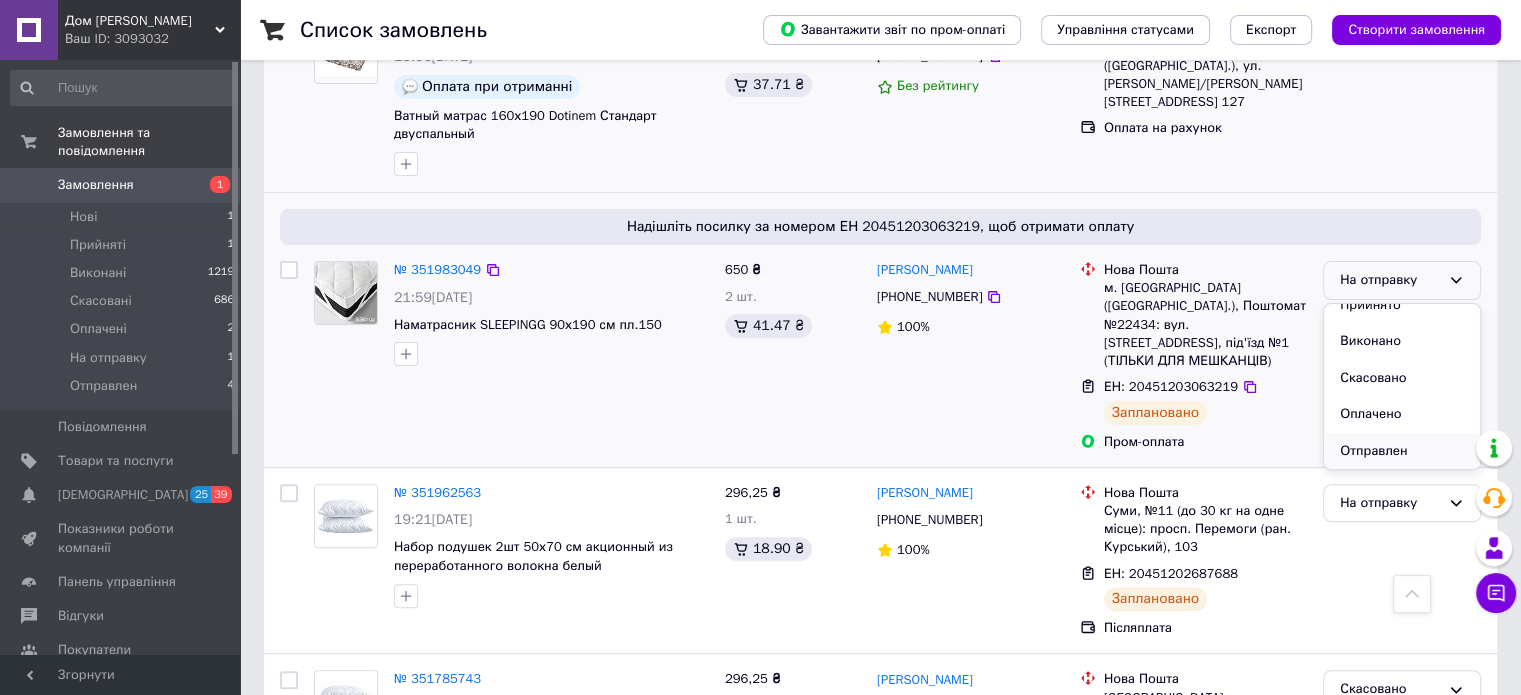 click on "Отправлен" at bounding box center (1402, 451) 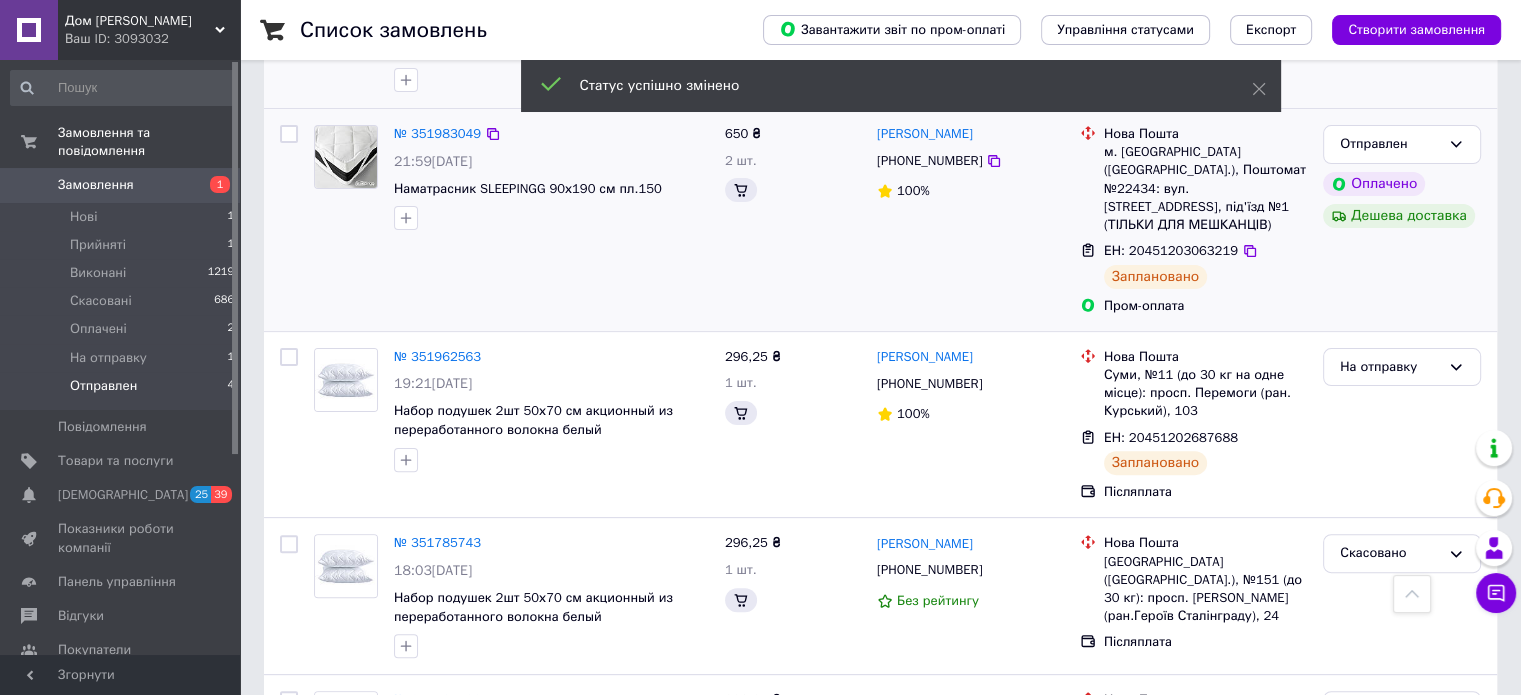 scroll, scrollTop: 432, scrollLeft: 0, axis: vertical 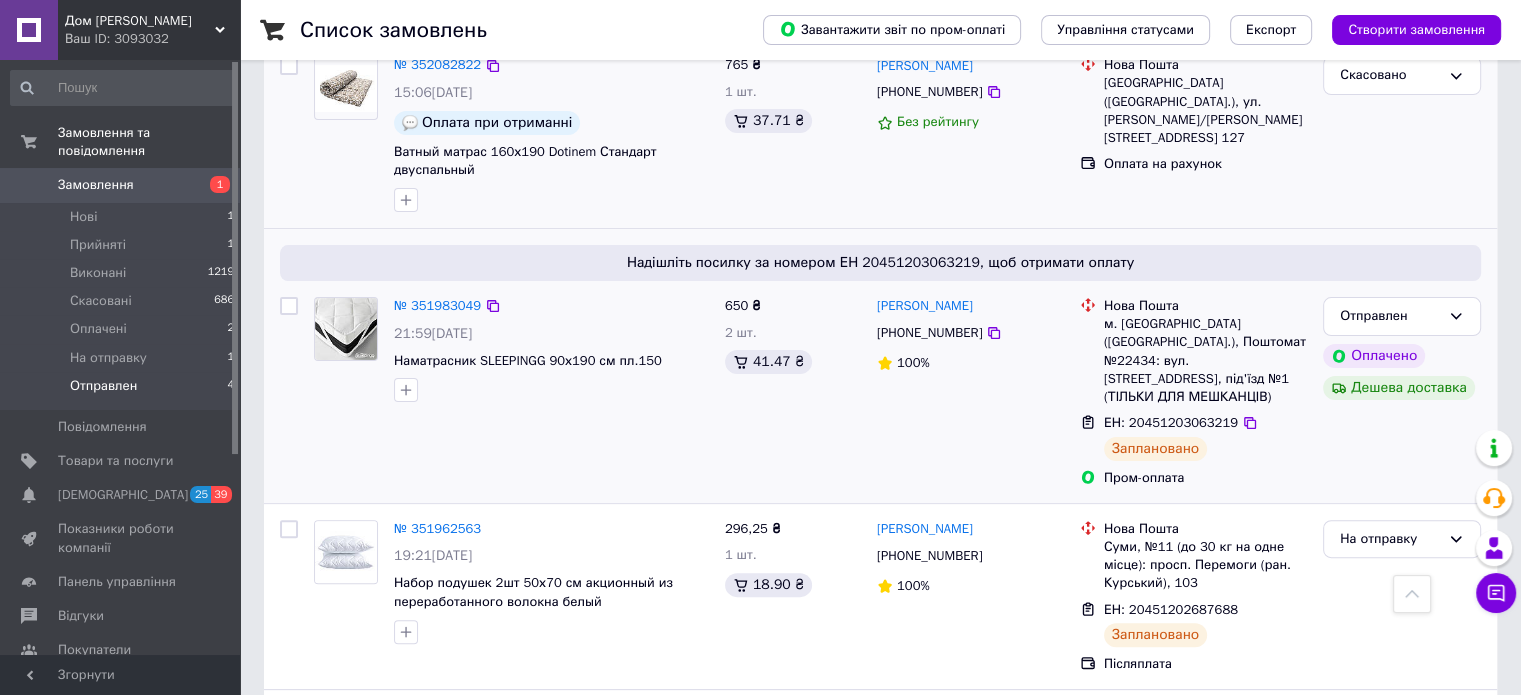 click on "Отправлен" at bounding box center (103, 386) 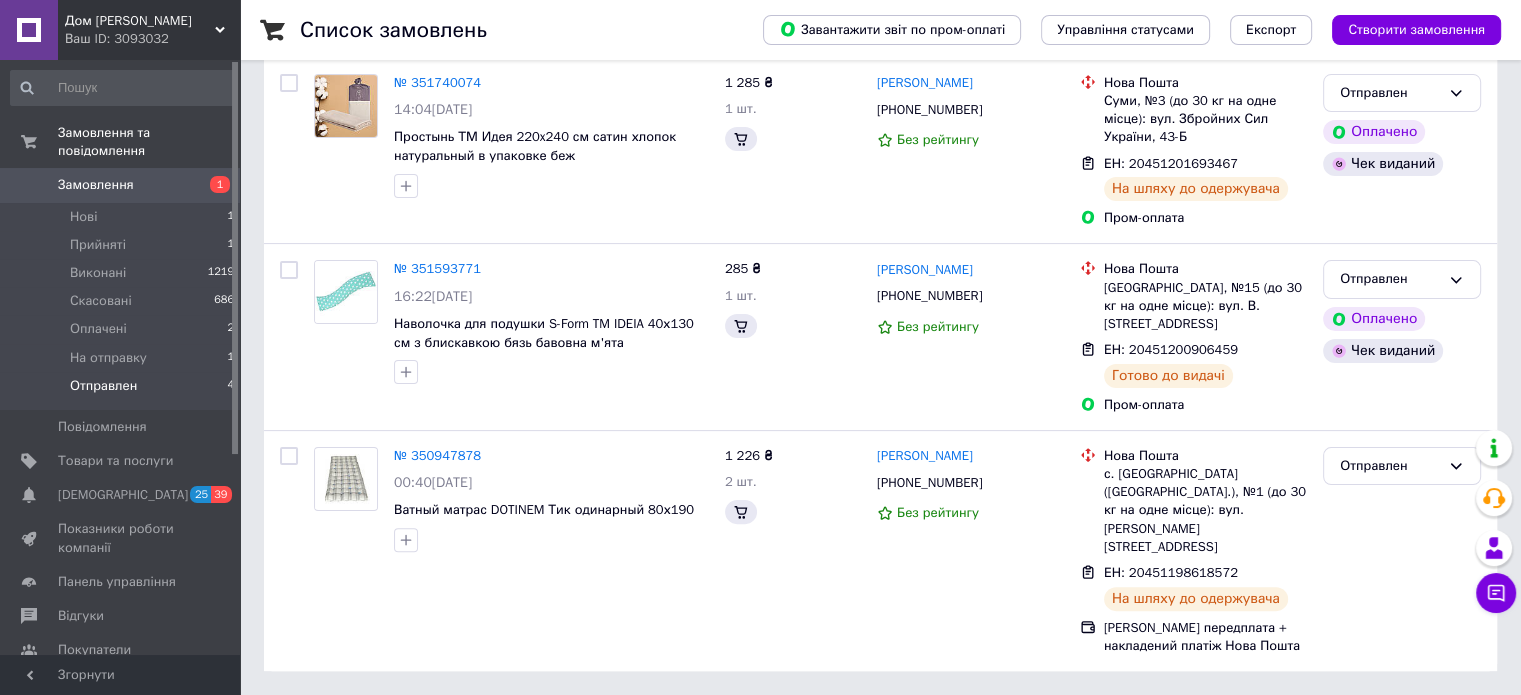 scroll, scrollTop: 0, scrollLeft: 0, axis: both 